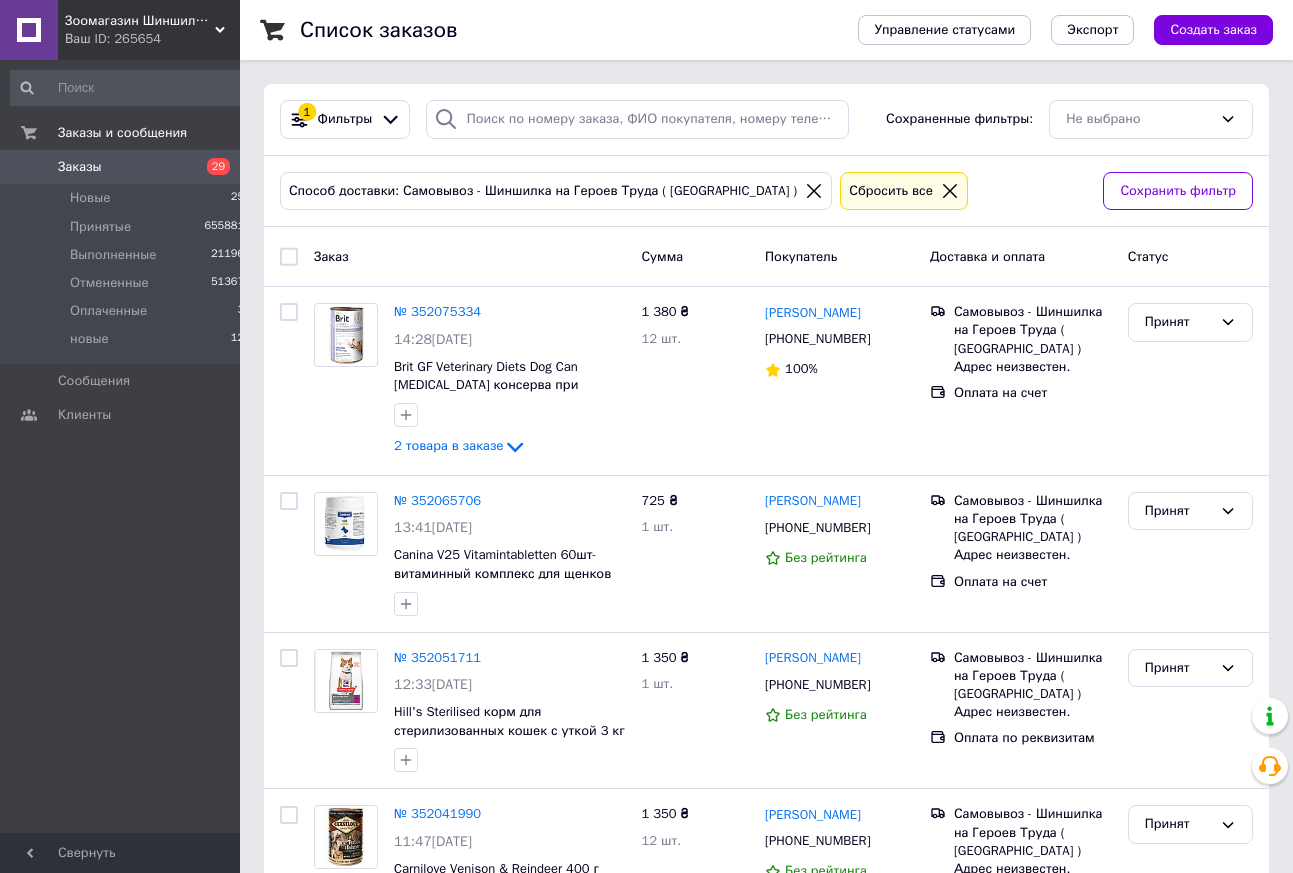 scroll, scrollTop: 0, scrollLeft: 0, axis: both 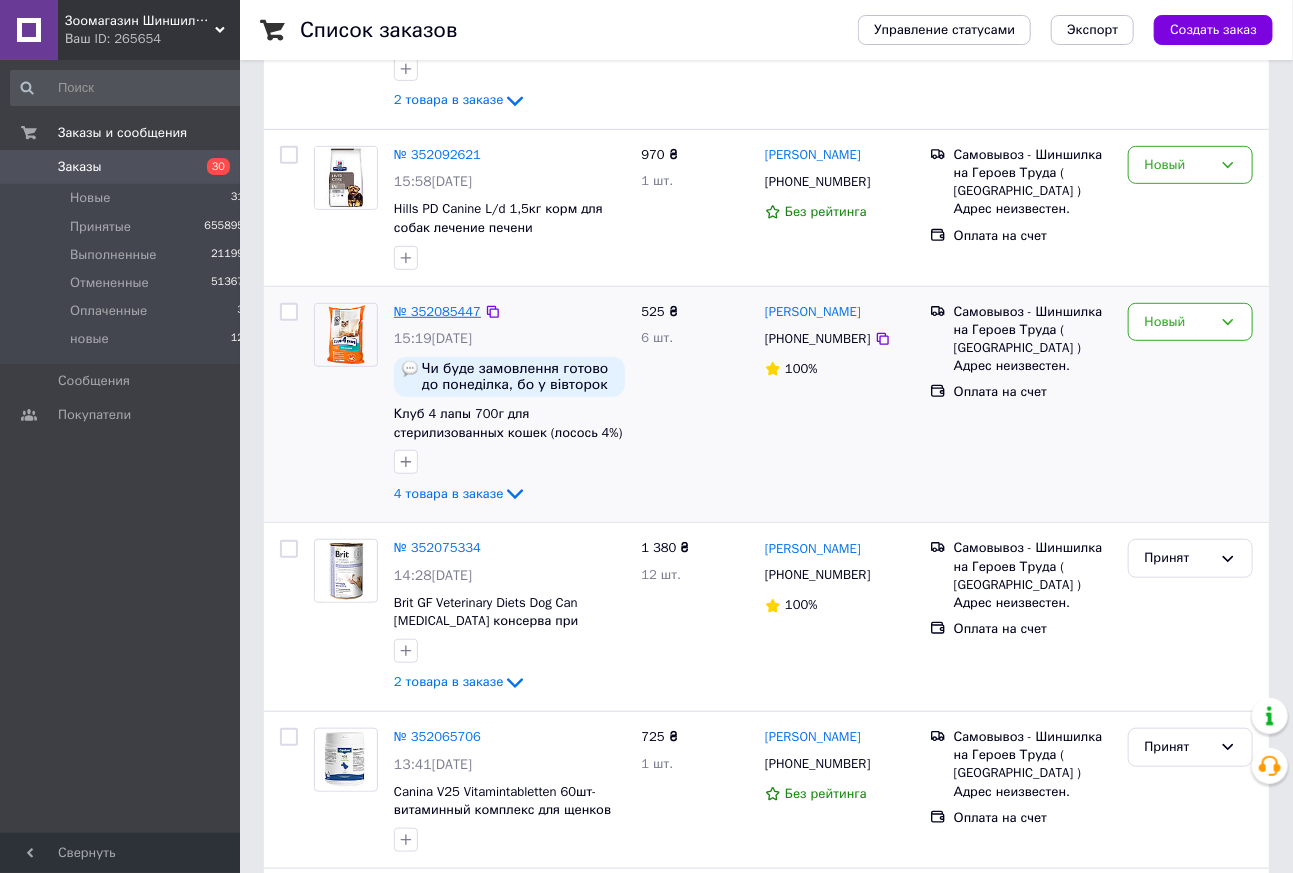 click on "№ 352085447" at bounding box center [437, 311] 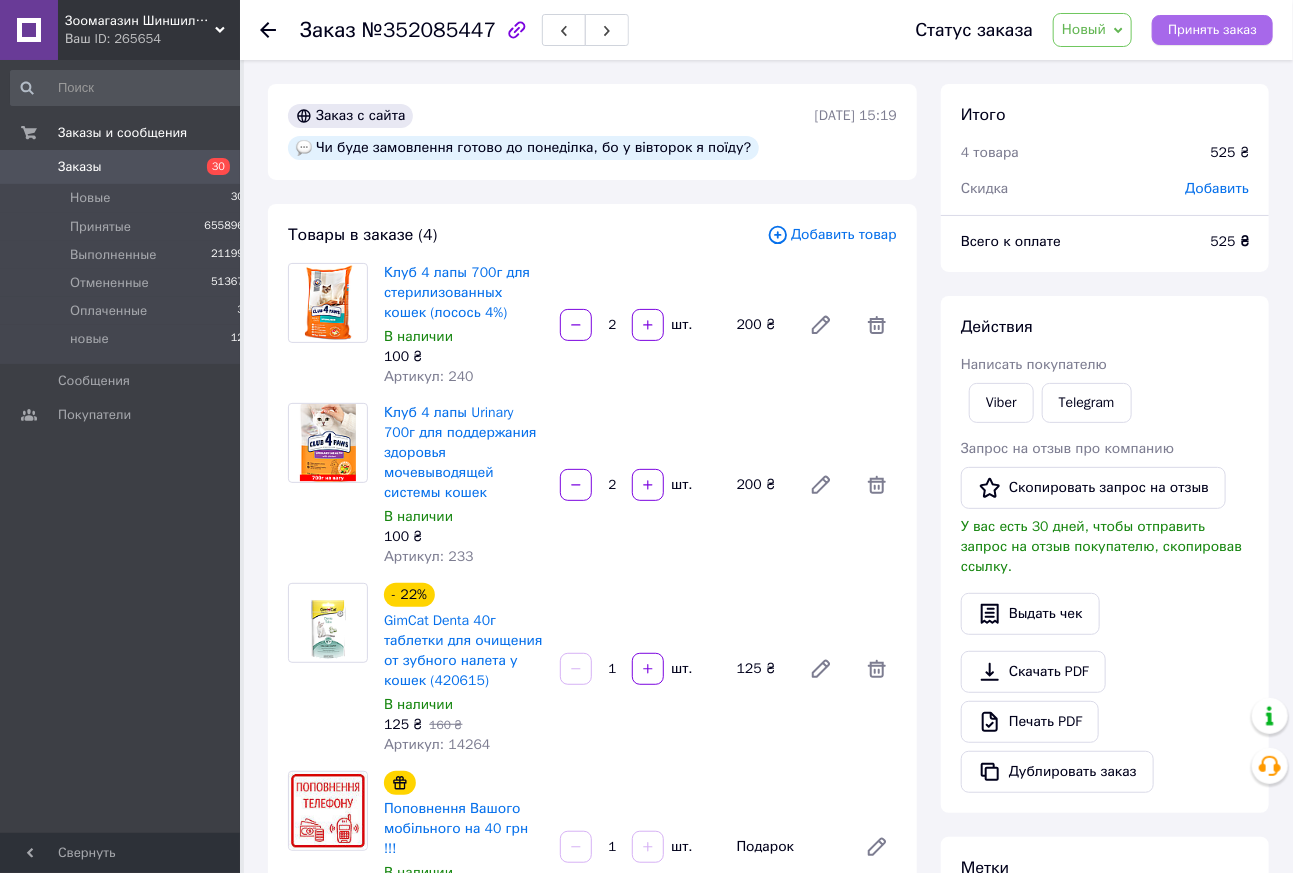 click on "Принять заказ" at bounding box center [1212, 30] 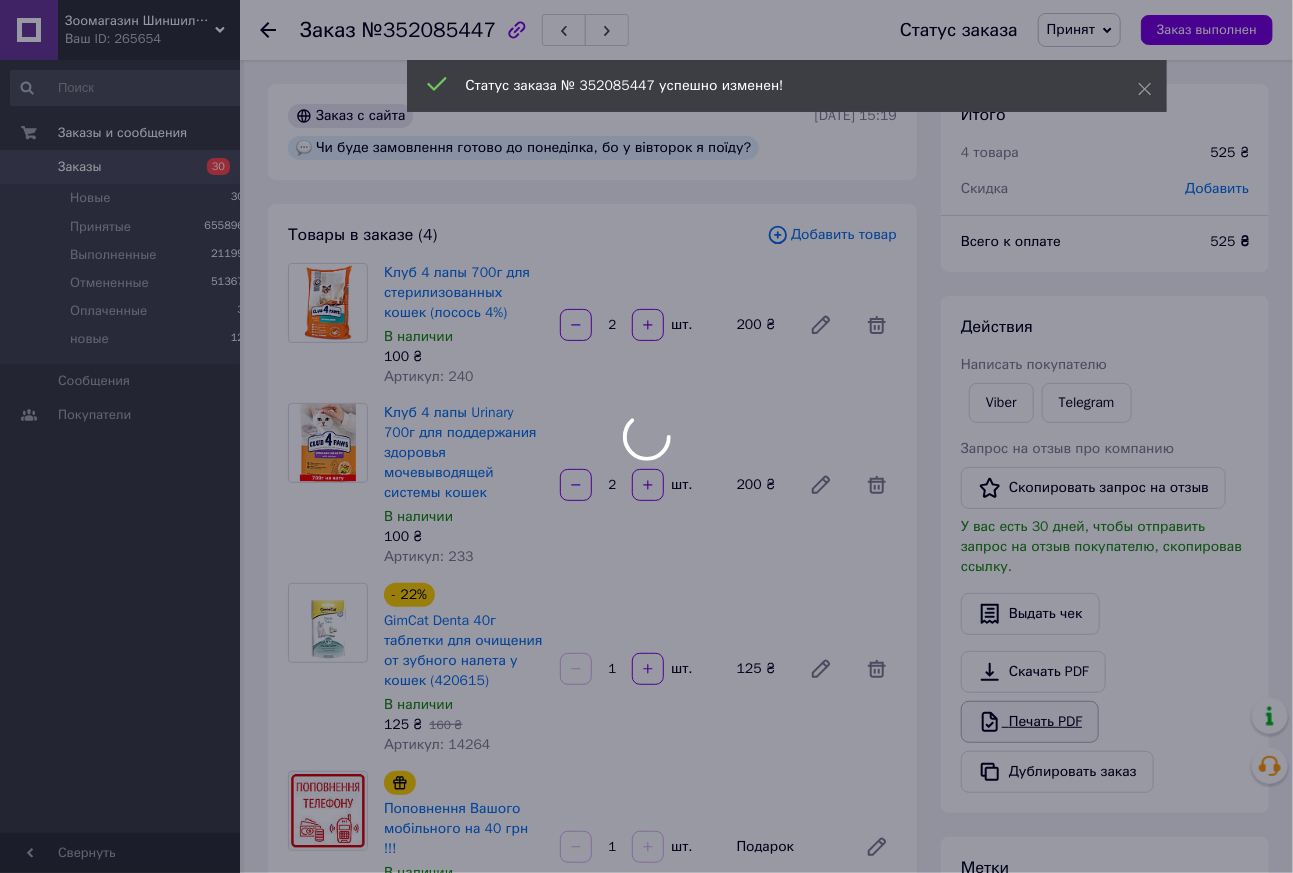 click on "Печать PDF" at bounding box center [1030, 722] 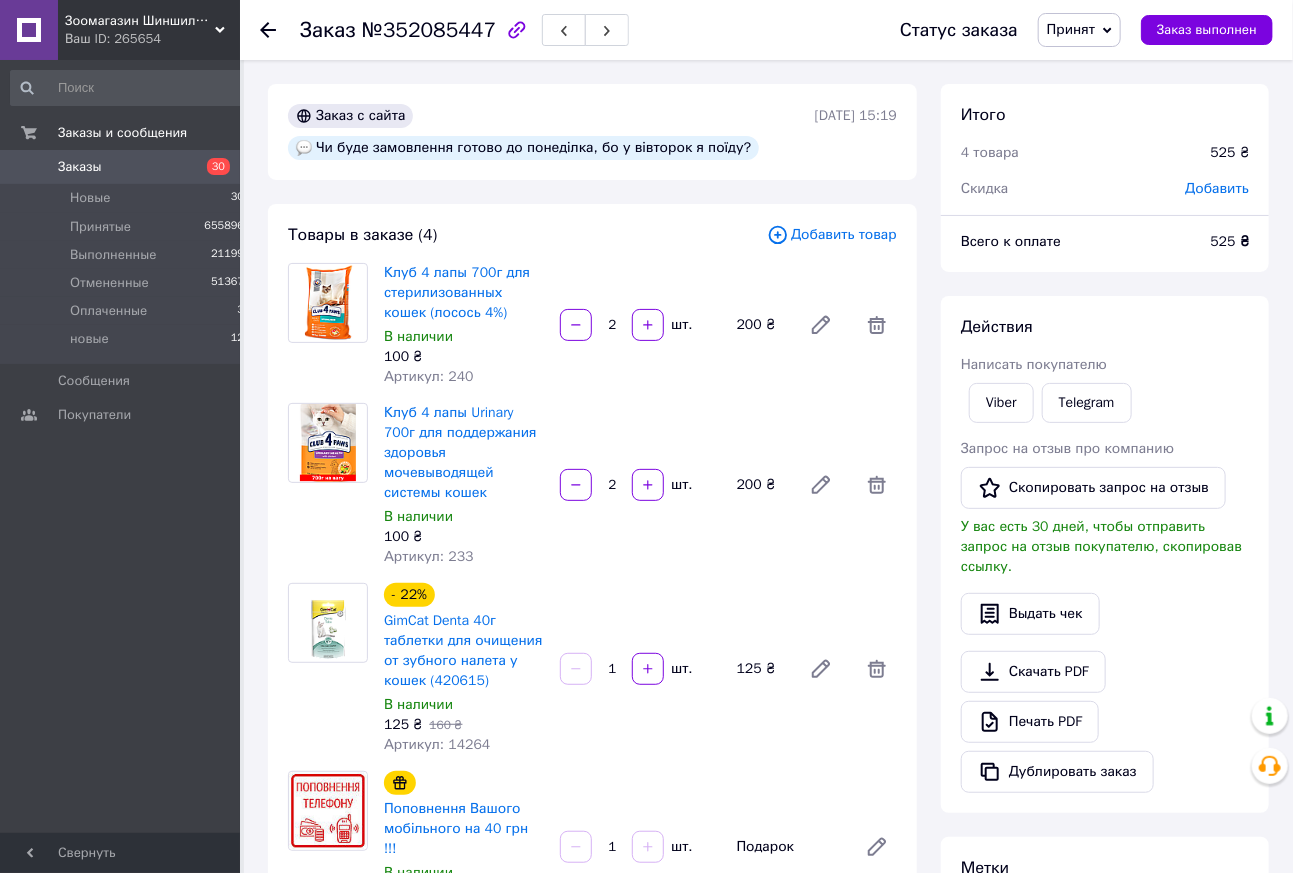 click 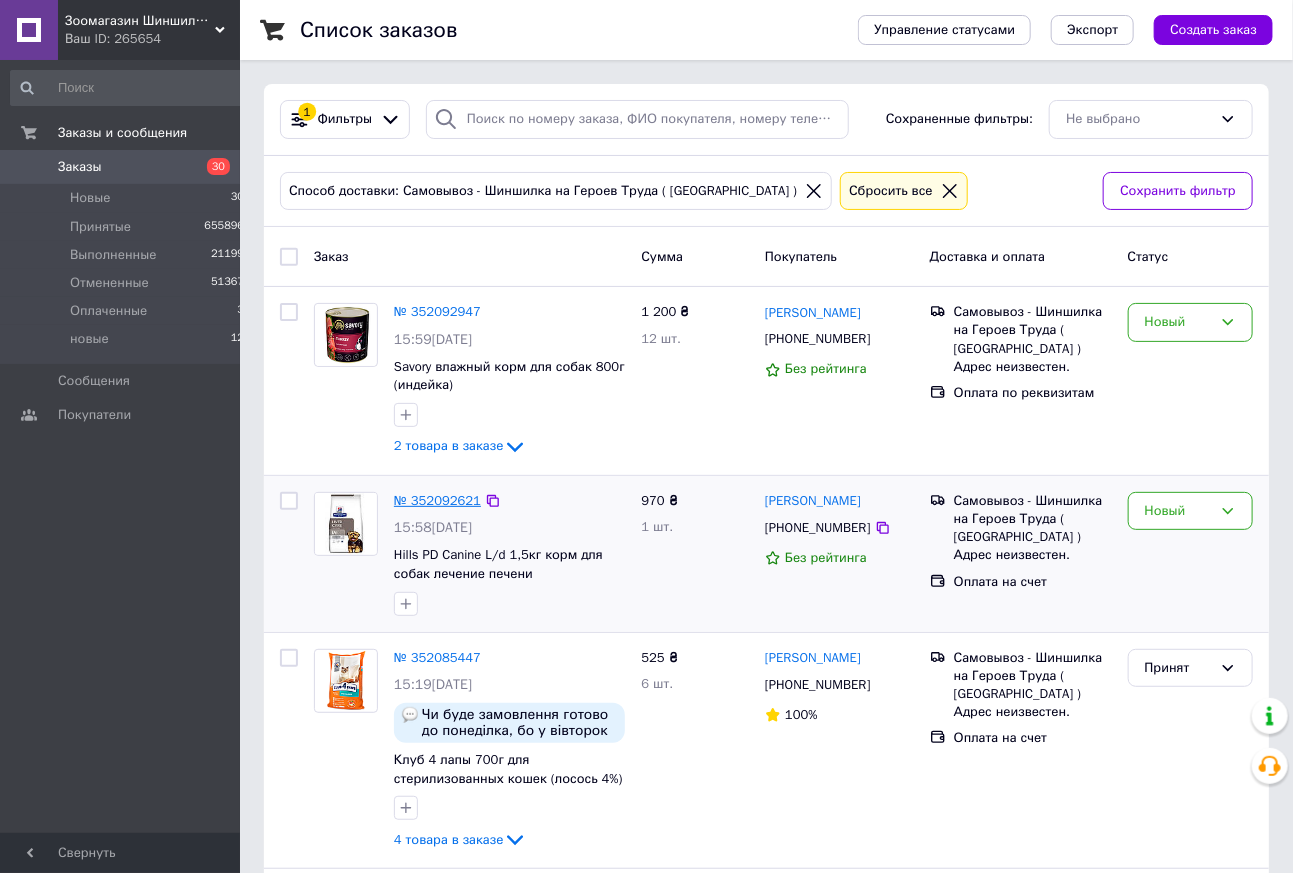 click on "№ 352092621" at bounding box center (437, 500) 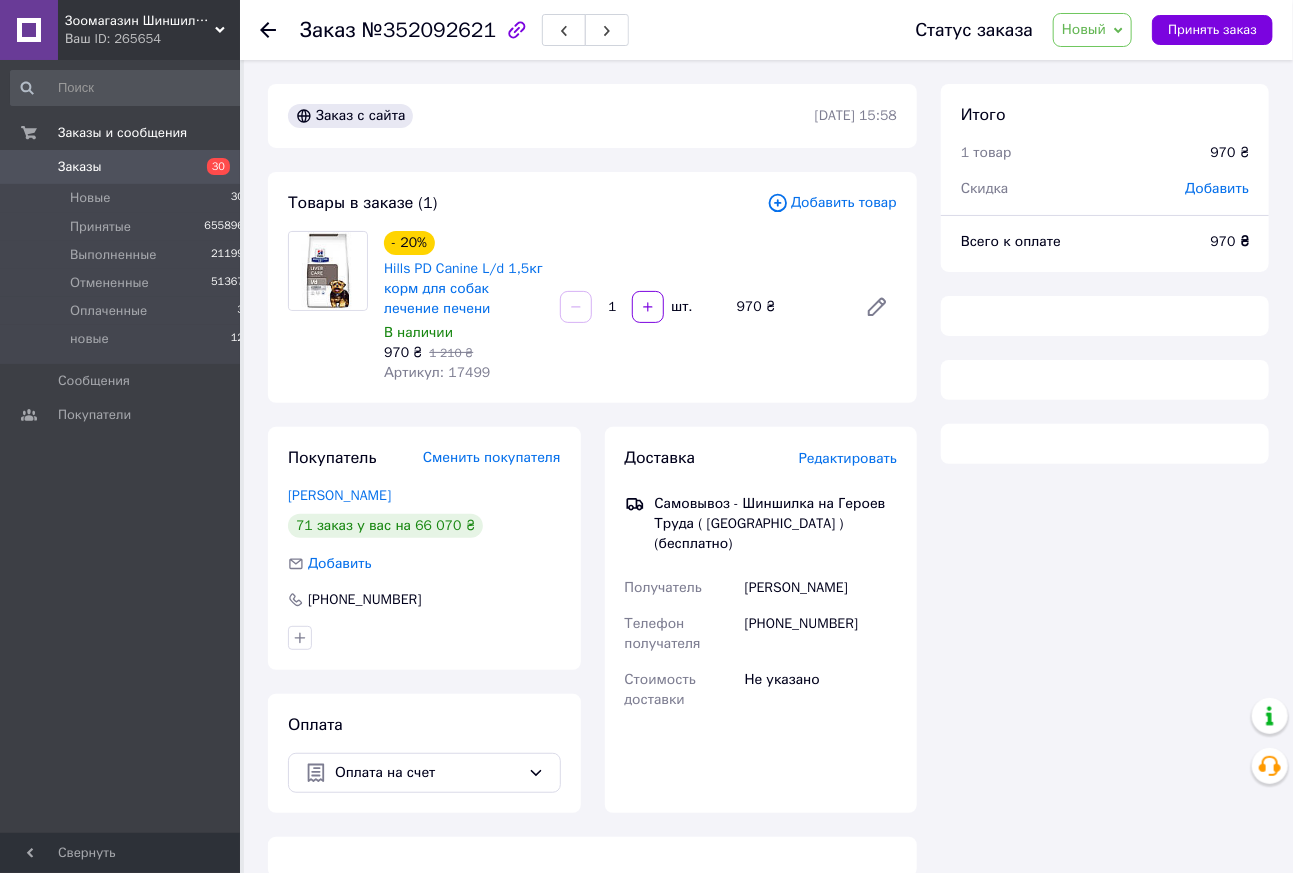 drag, startPoint x: 1214, startPoint y: 30, endPoint x: 1219, endPoint y: 53, distance: 23.537205 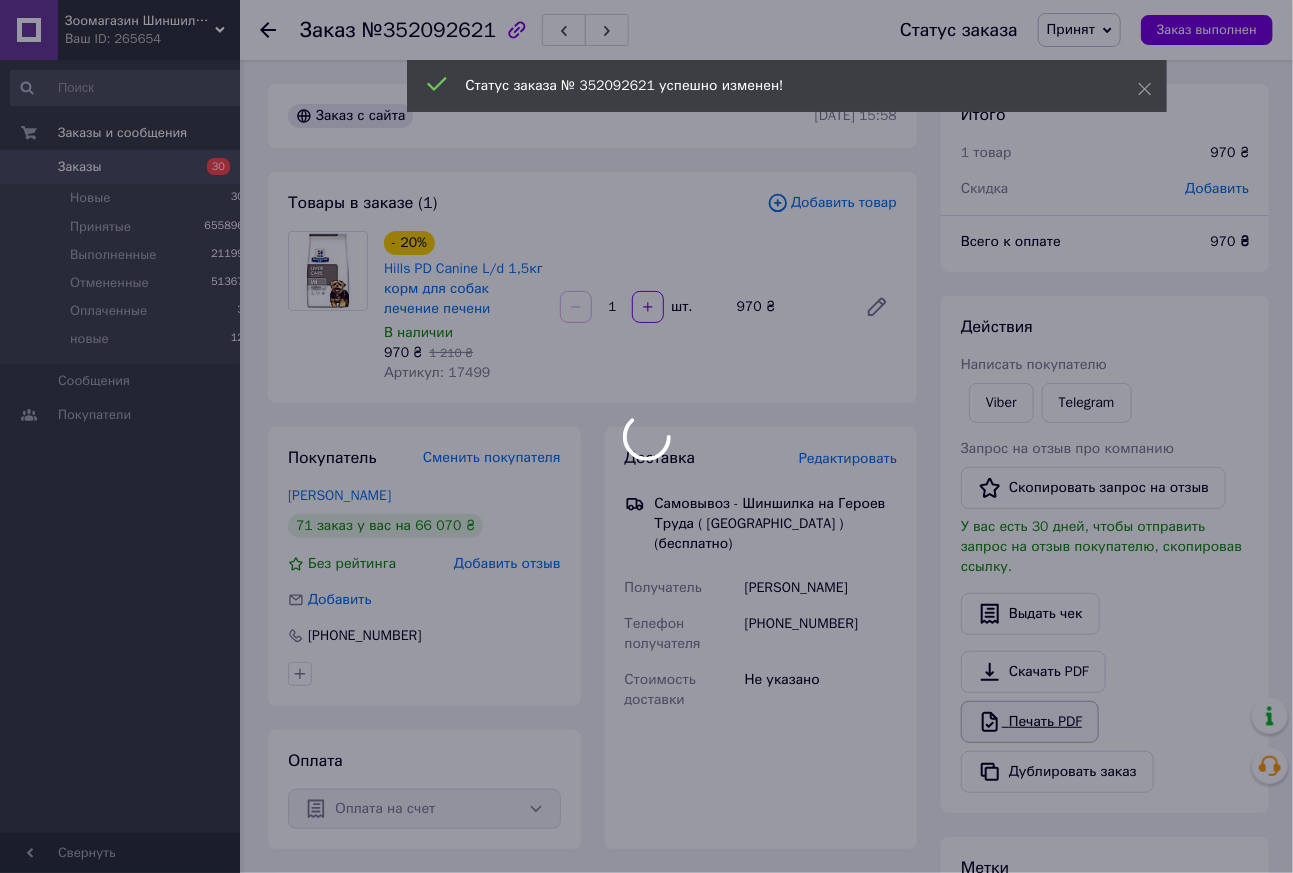 click at bounding box center [646, 436] 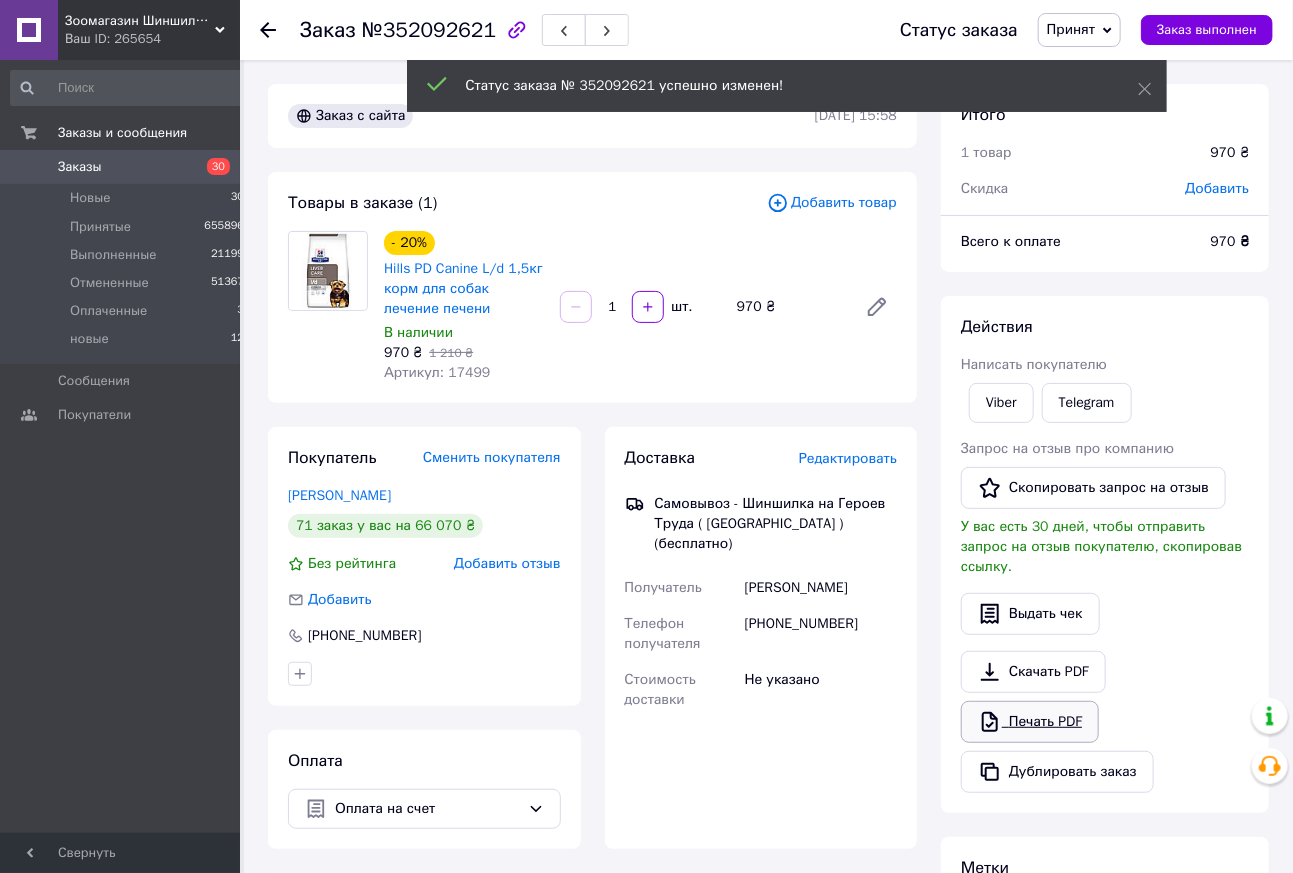 click on "Печать PDF" at bounding box center [1030, 722] 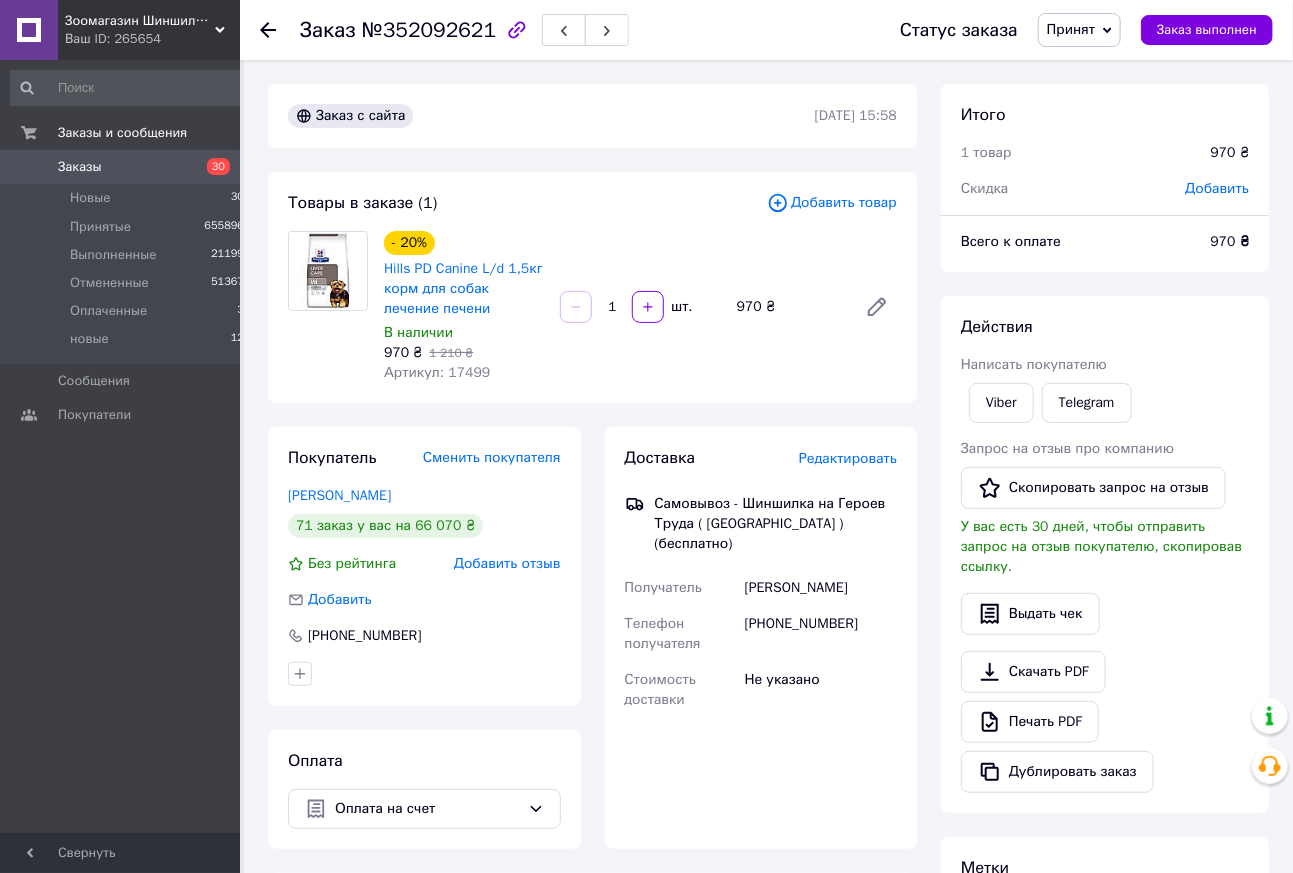 click 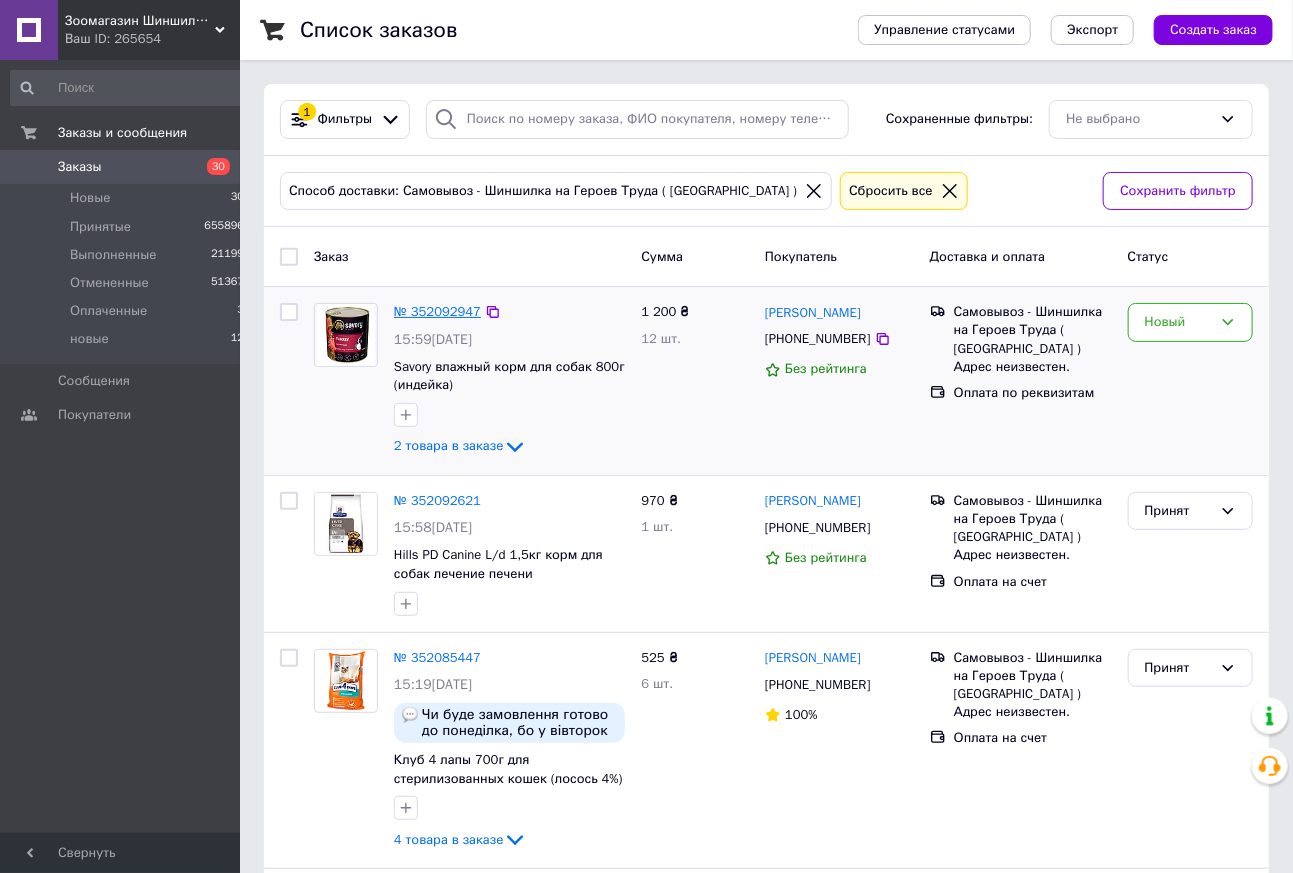 click on "№ 352092947" at bounding box center (437, 311) 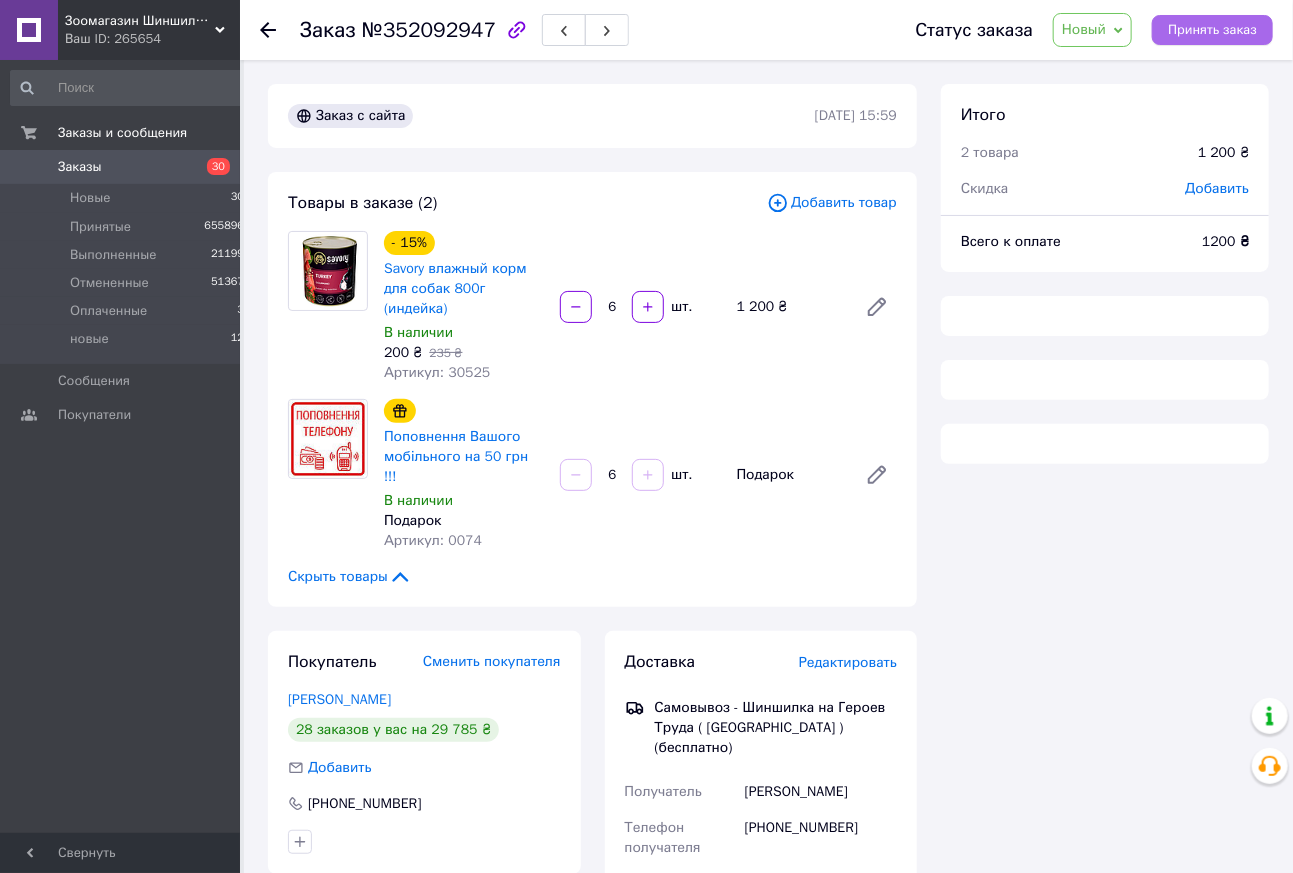 click on "Принять заказ" at bounding box center (1212, 30) 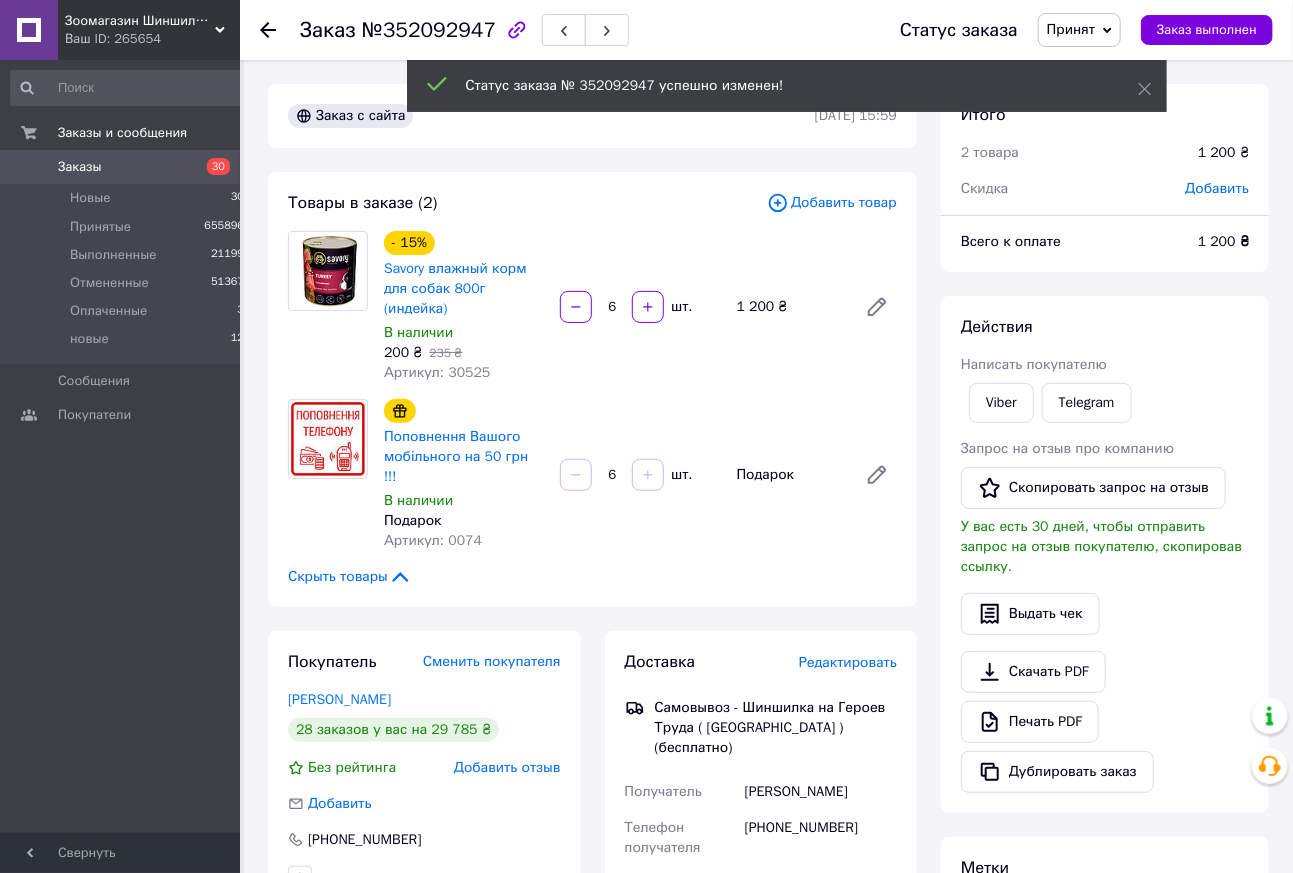 click on "Печать PDF" at bounding box center [1030, 722] 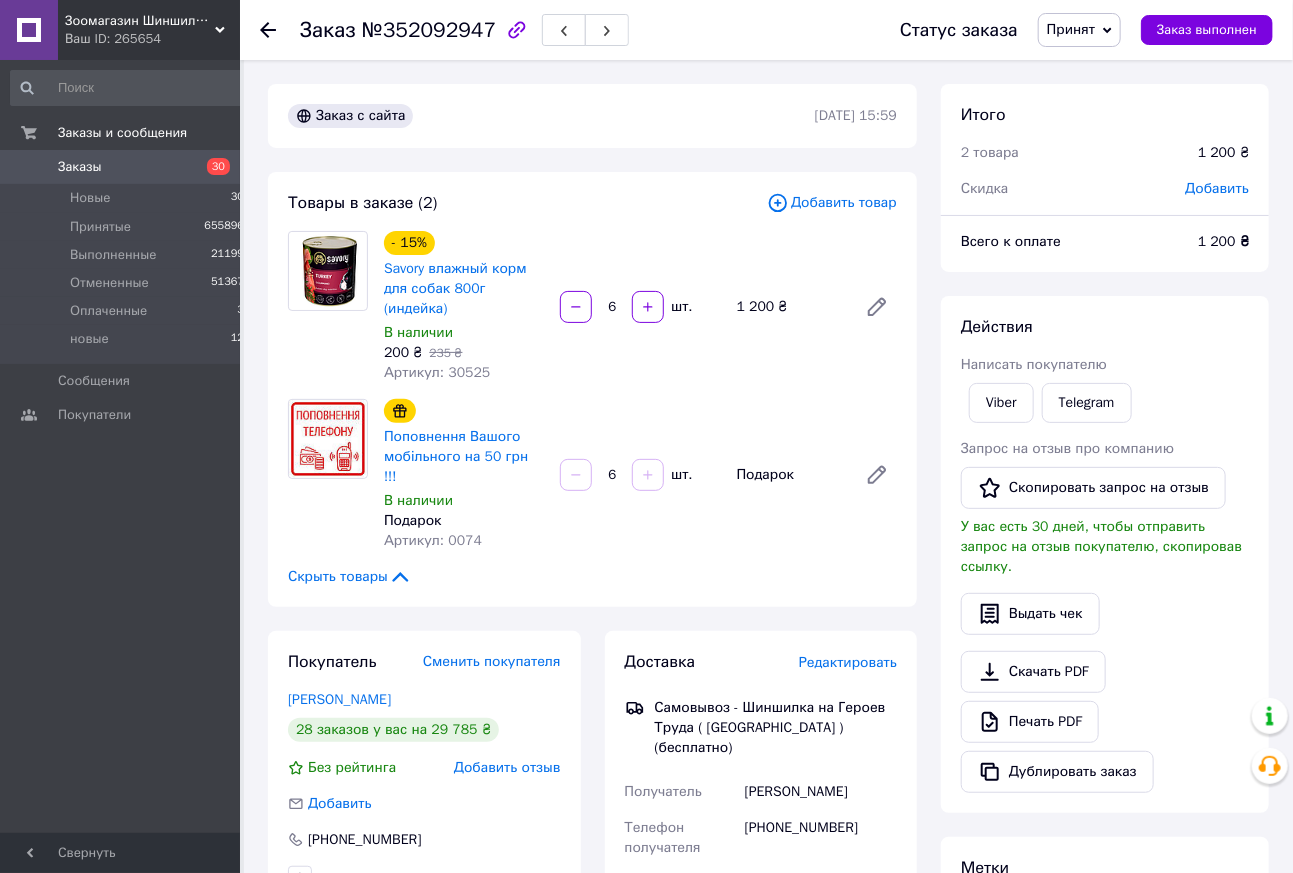 click 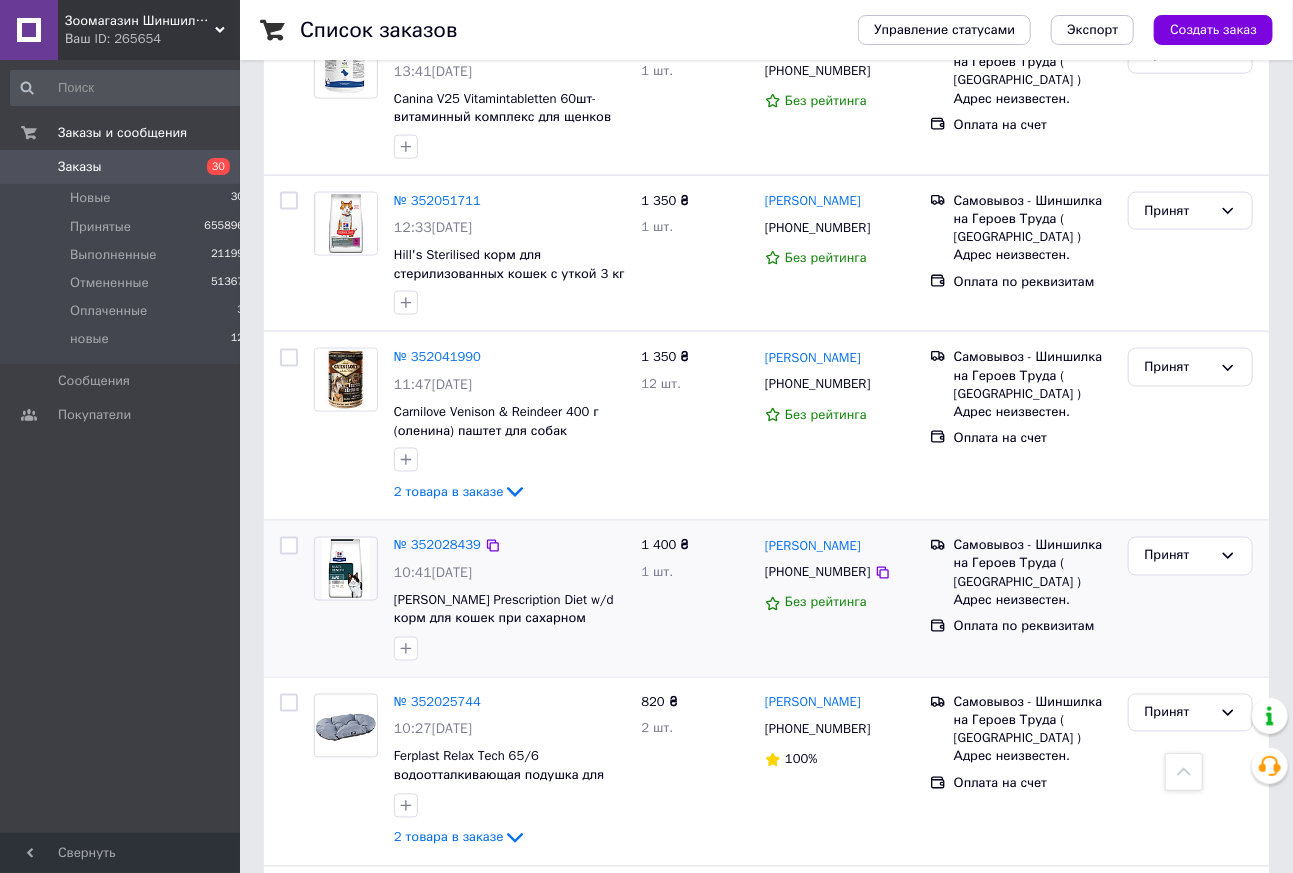 scroll, scrollTop: 1501, scrollLeft: 0, axis: vertical 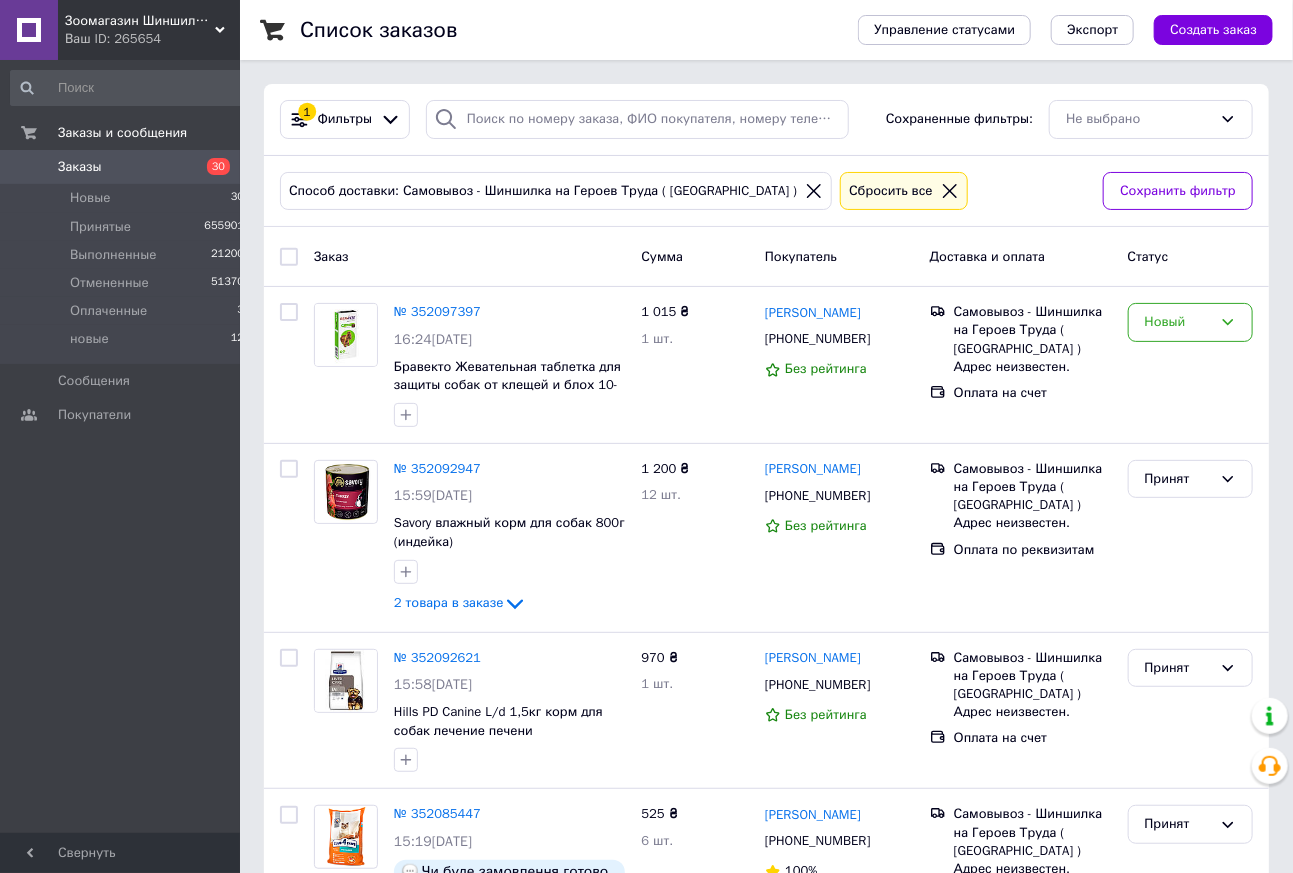 click on "№ 352097397" at bounding box center [437, 311] 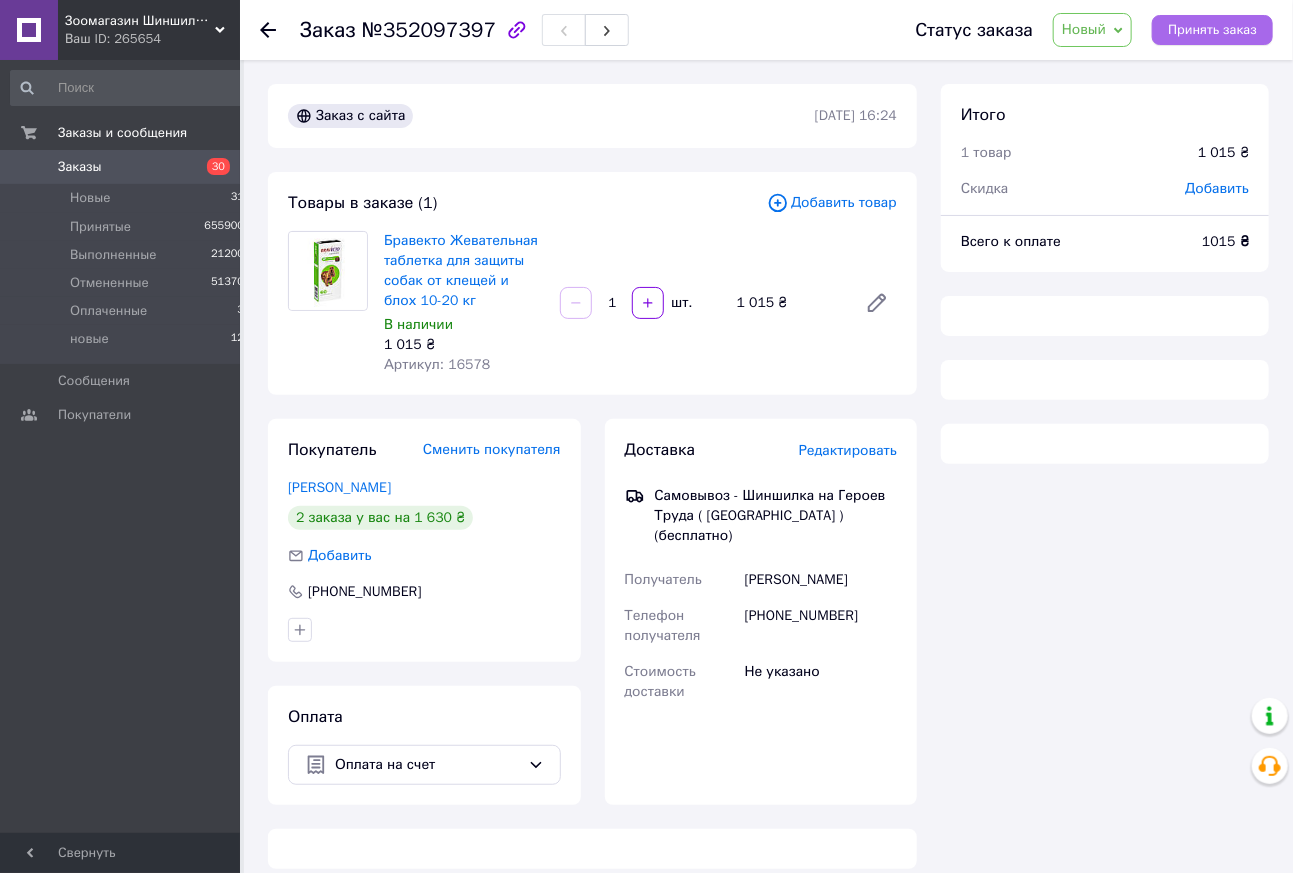 click on "Принять заказ" at bounding box center (1212, 30) 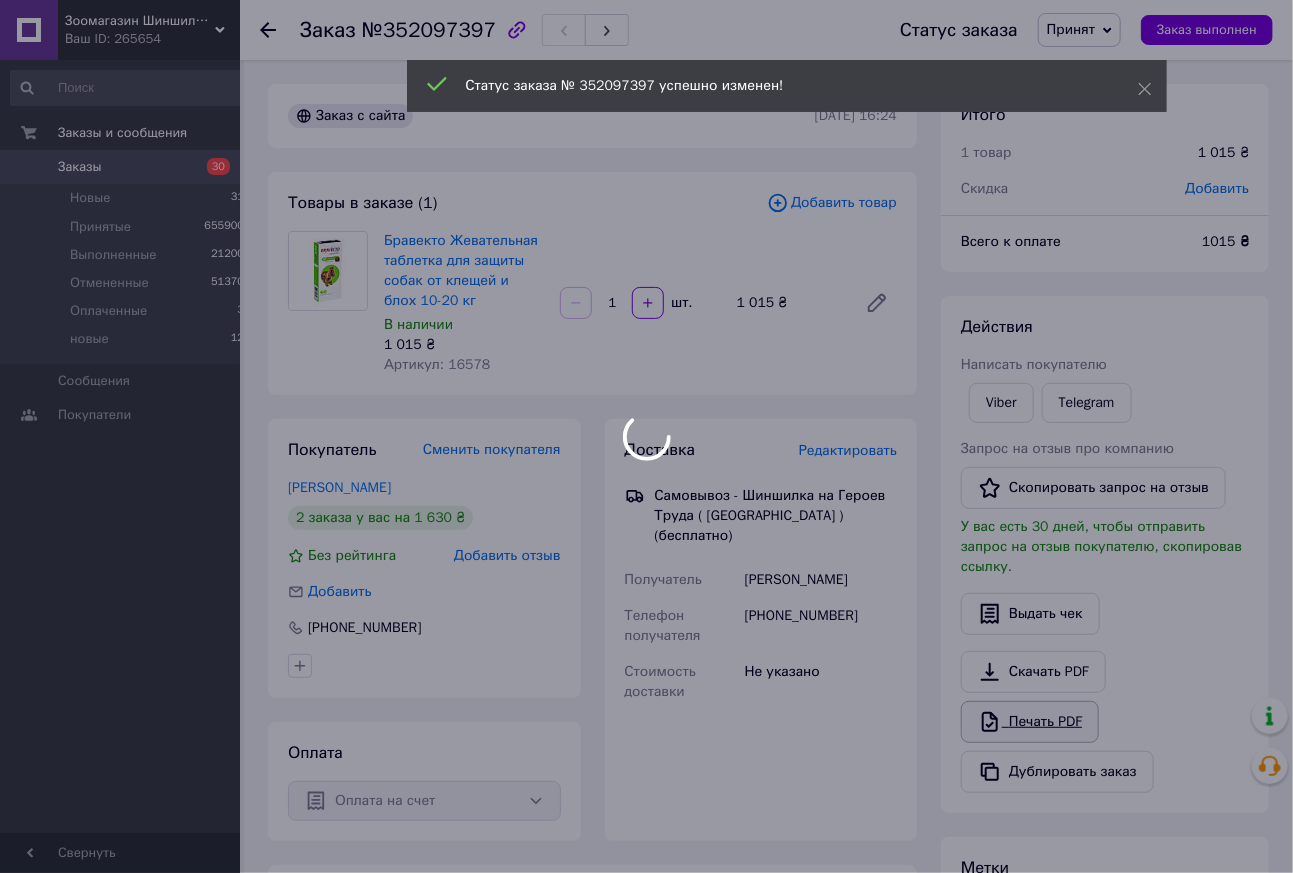 click on "Зоомагазин Шиншилка - Дискаунтер зоотоваров.Корма для кошек и собак. Ветеринарная аптека Ваш ID: 265654 Сайт Зоомагазин Шиншилка - Дискаунтер зо... Кабинет покупателя Проверить состояние системы Страница на портале [PERSON_NAME] Справка Выйти Заказы и сообщения Заказы 30 Новые 31 Принятые 655900 Выполненные 21200 Отмененные 51370 Оплаченные 3 новые 12 Сообщения 0 Покупатели Свернуть
Заказ №352097397 Статус заказа Принят Выполнен Отменен Оплаченный новые Заказ выполнен Заказ с сайта [DATE] 16:24 Добавить товар 1" at bounding box center [646, 650] 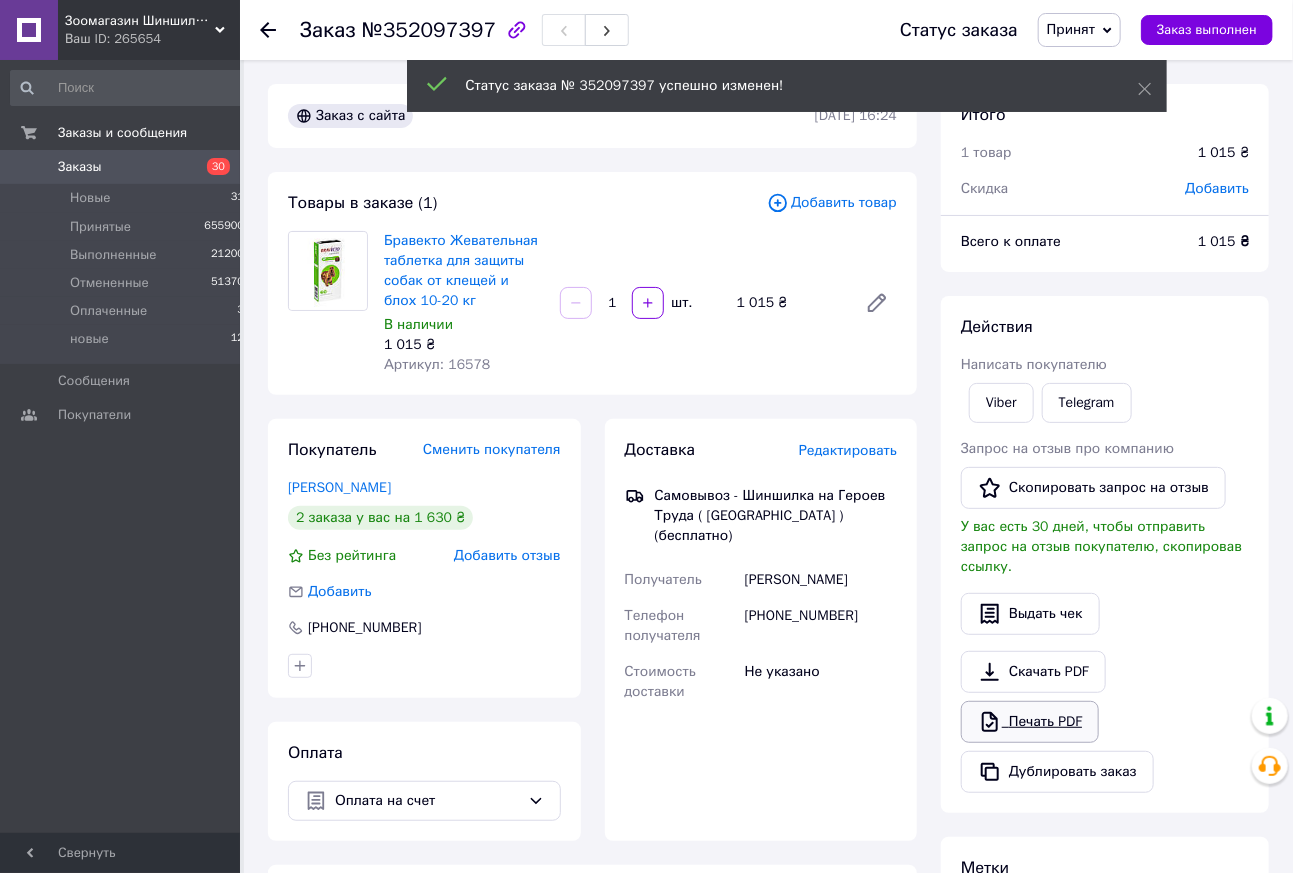click on "Печать PDF" at bounding box center (1030, 722) 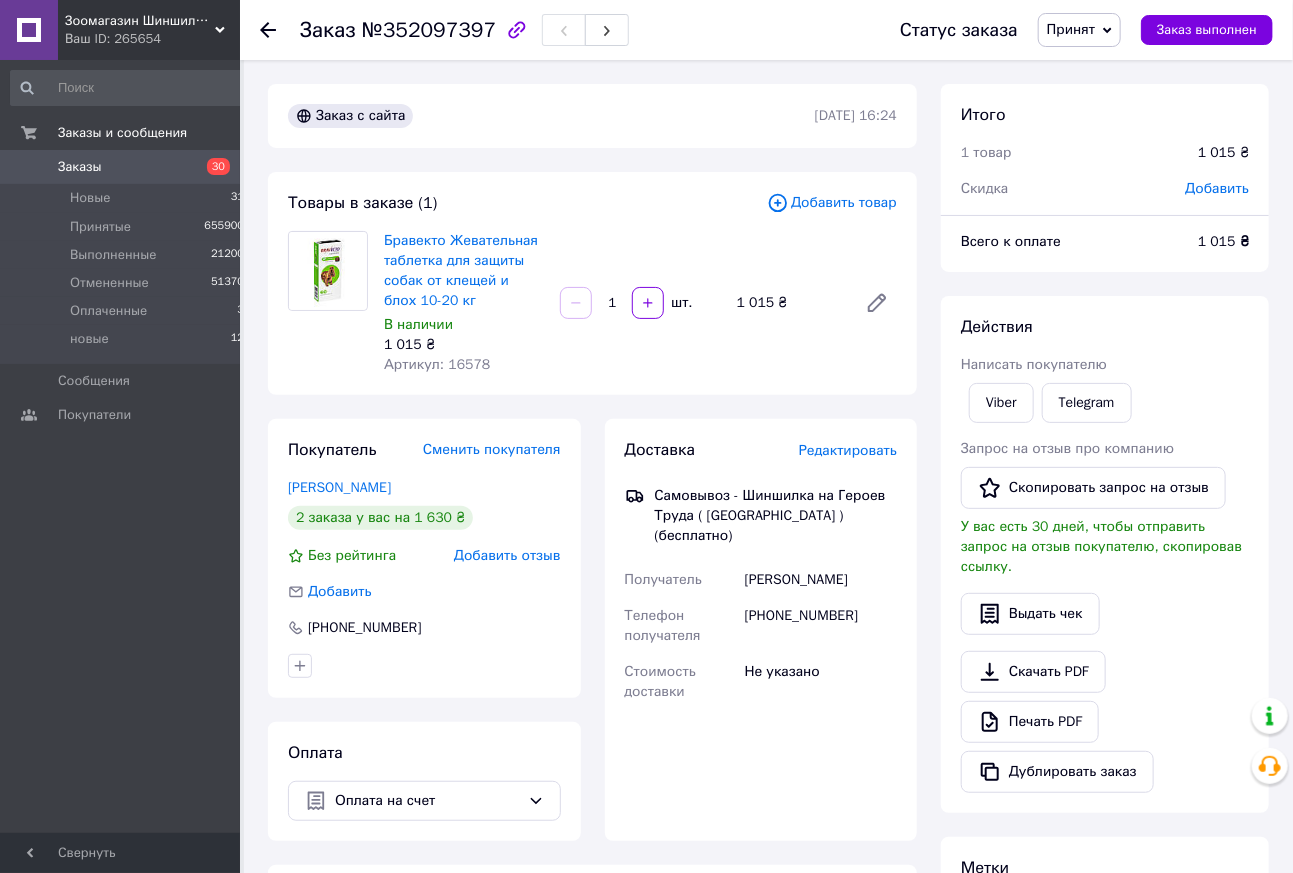 click 